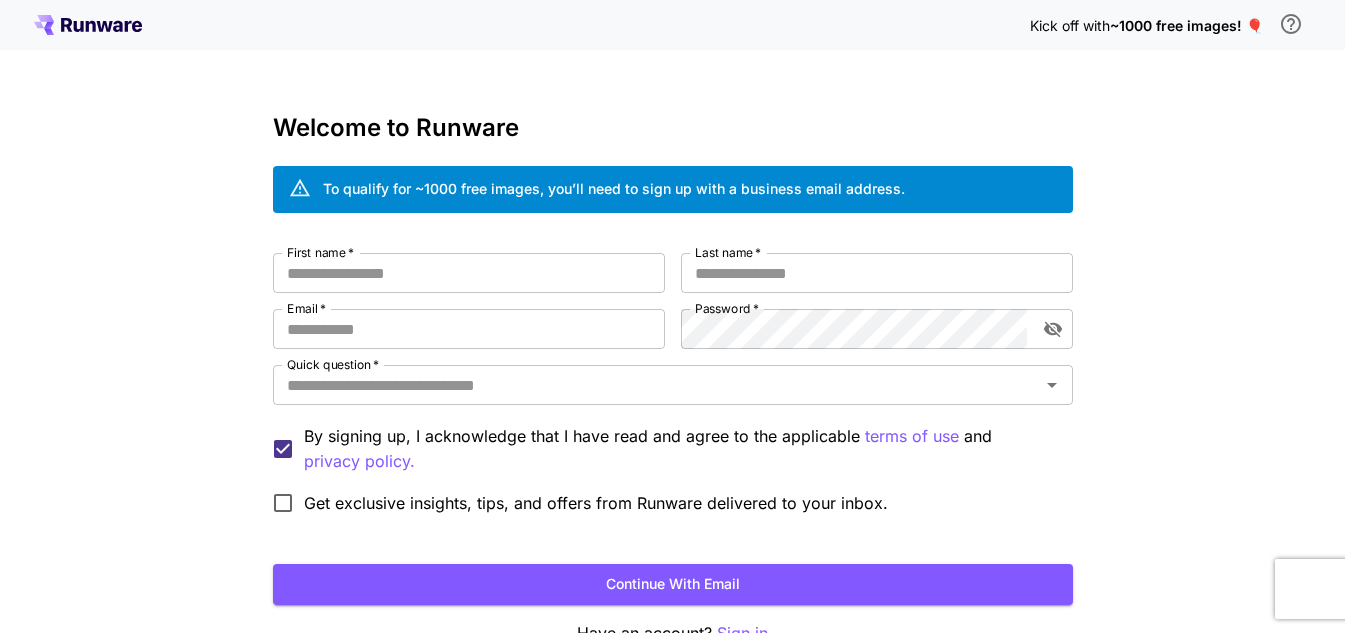 scroll, scrollTop: 0, scrollLeft: 0, axis: both 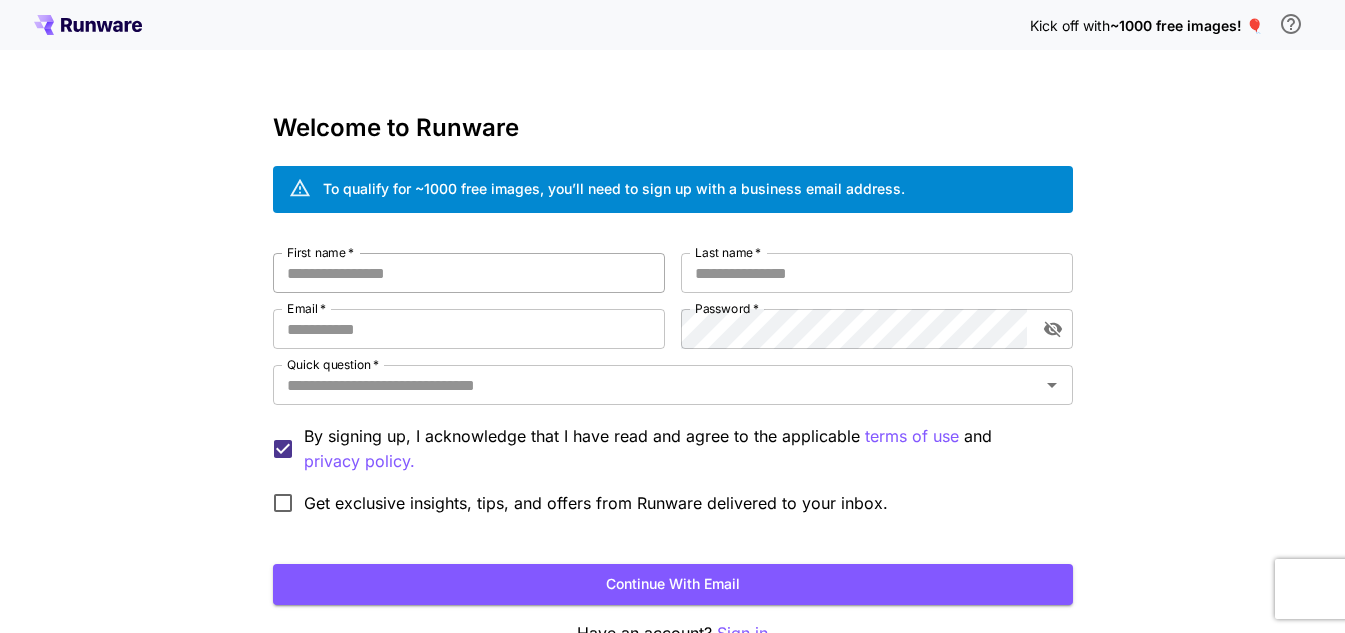 drag, startPoint x: 436, startPoint y: 254, endPoint x: 437, endPoint y: 266, distance: 12.0415945 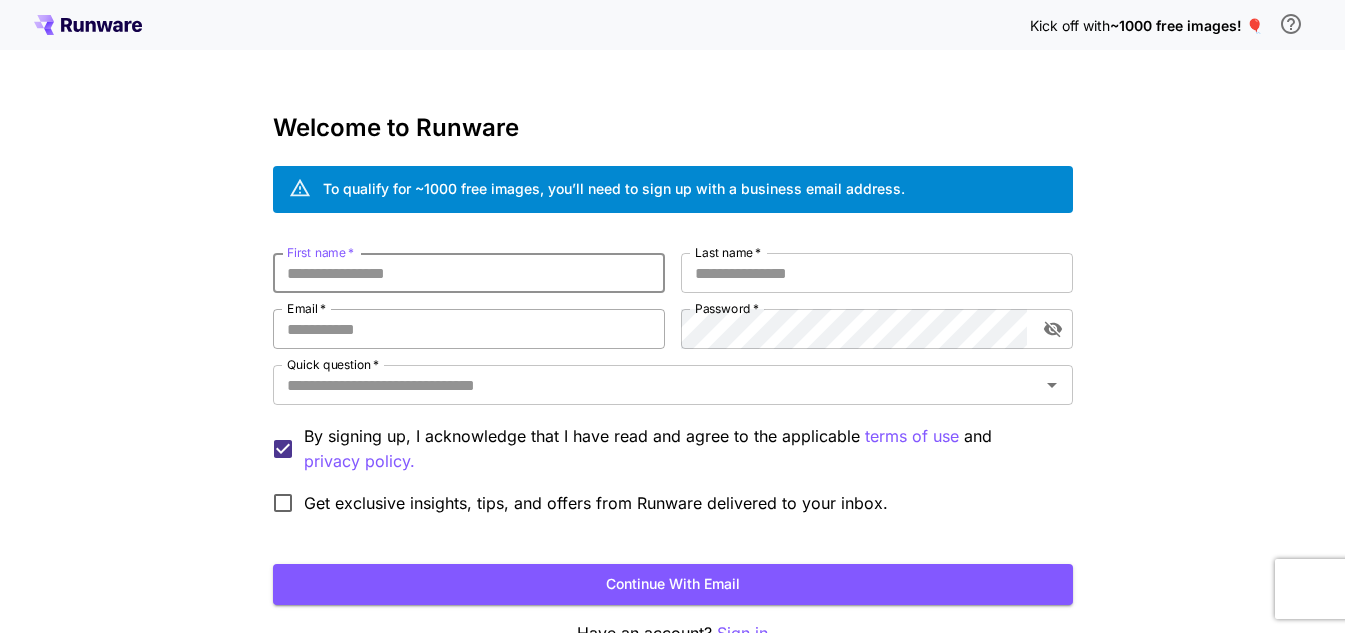click on "Email   *" at bounding box center (469, 329) 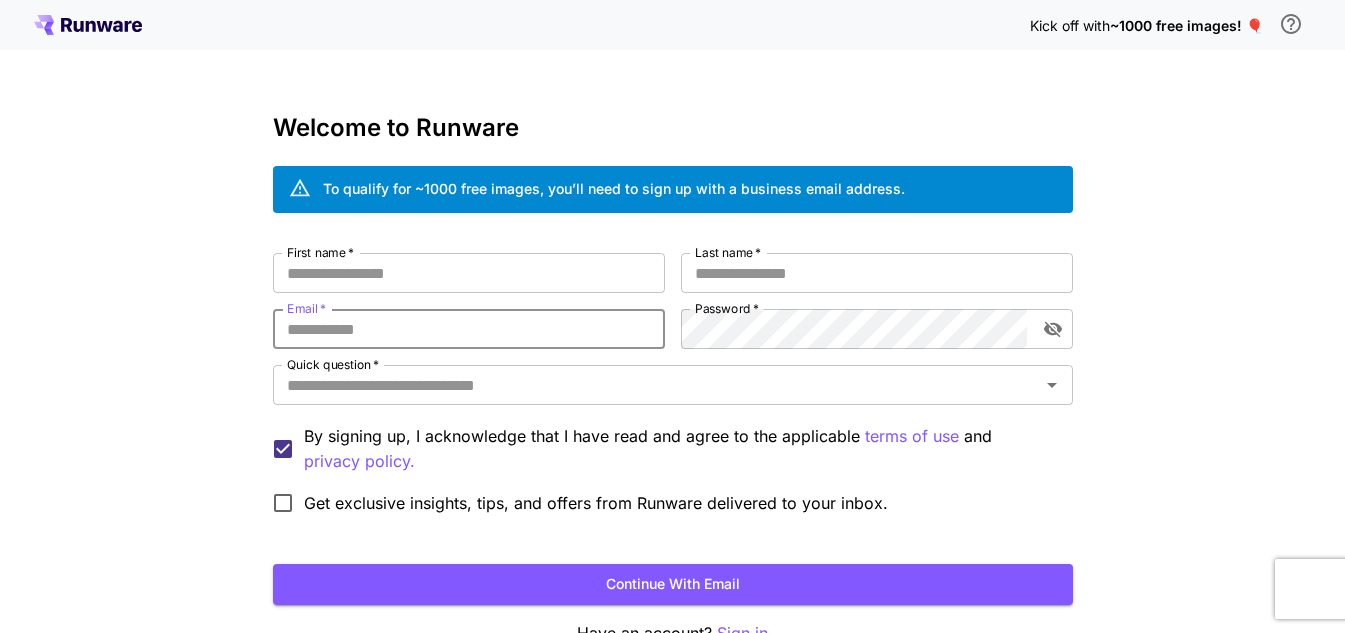 paste on "**********" 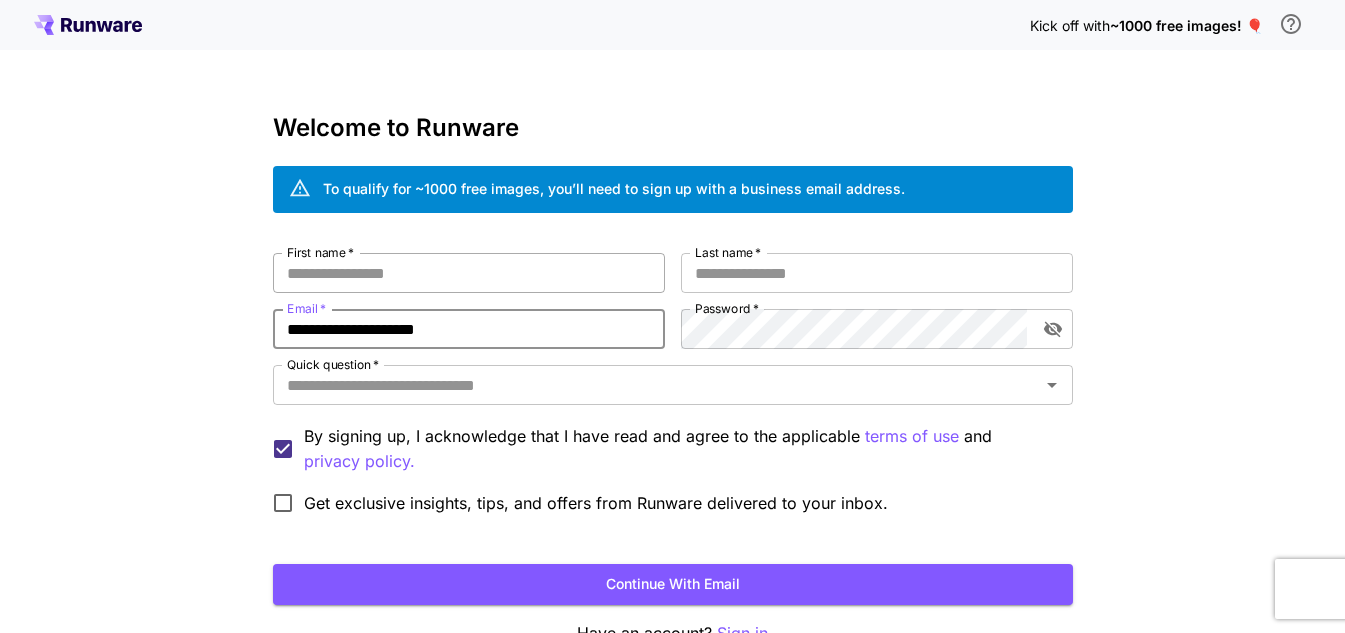 type on "**********" 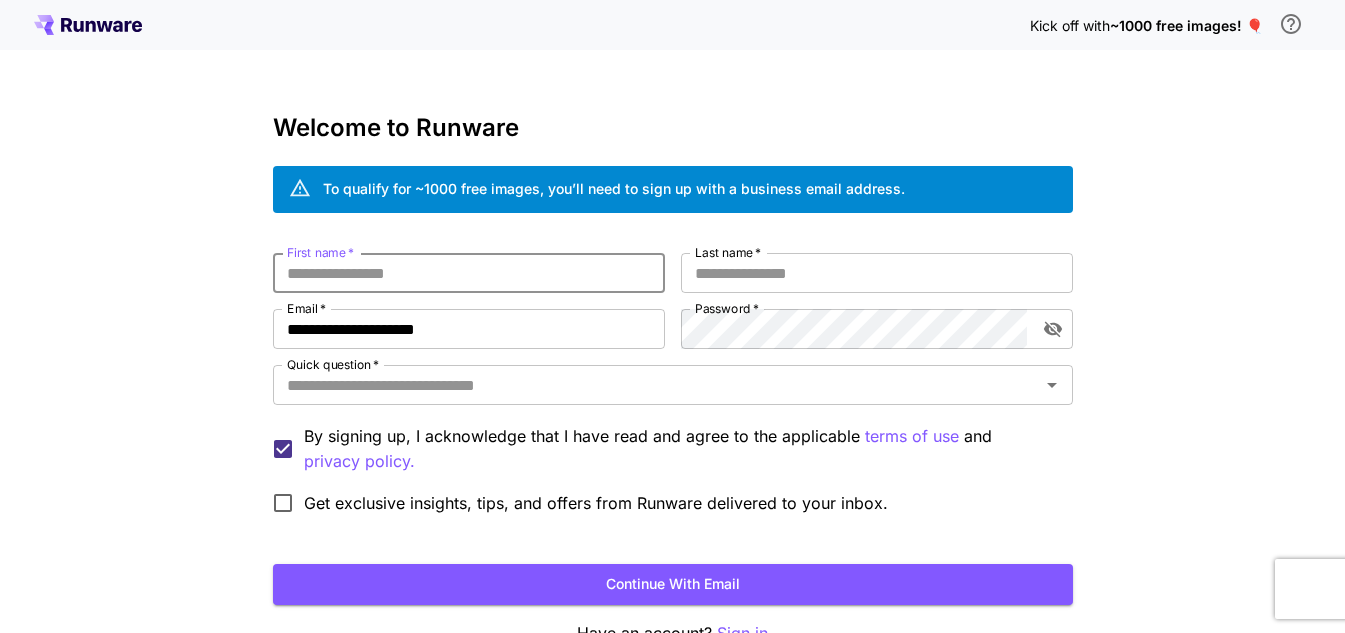 click on "First name   *" at bounding box center (469, 273) 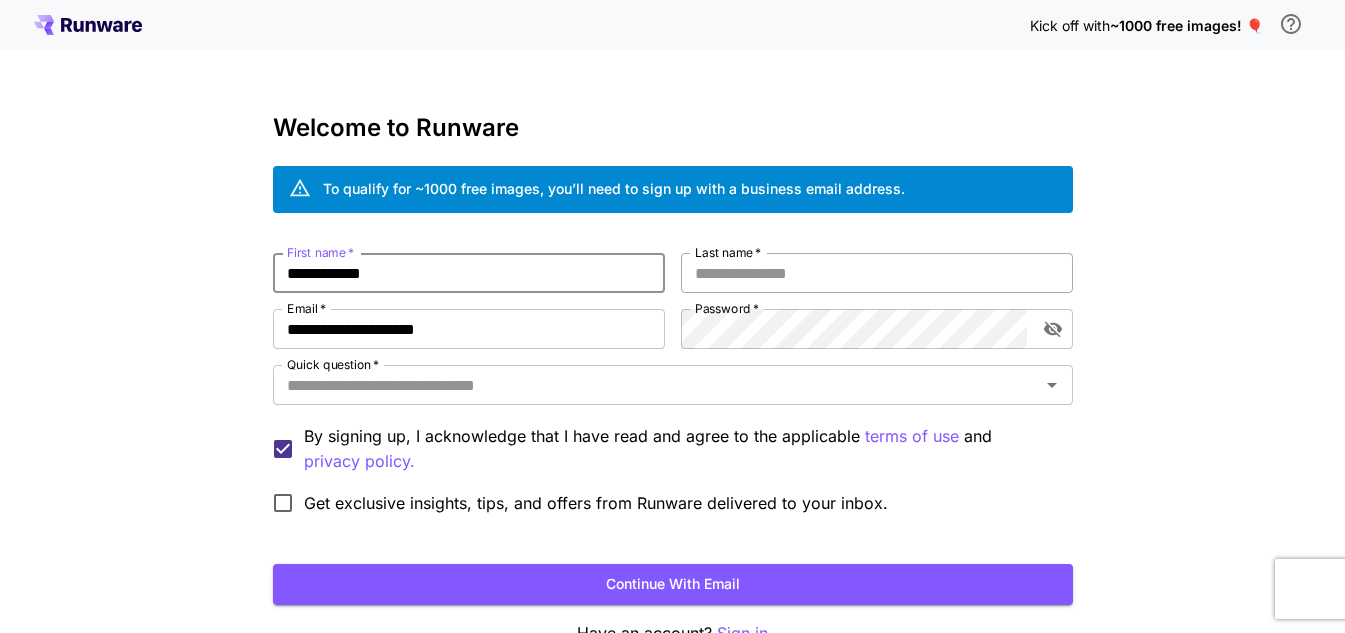 type on "**********" 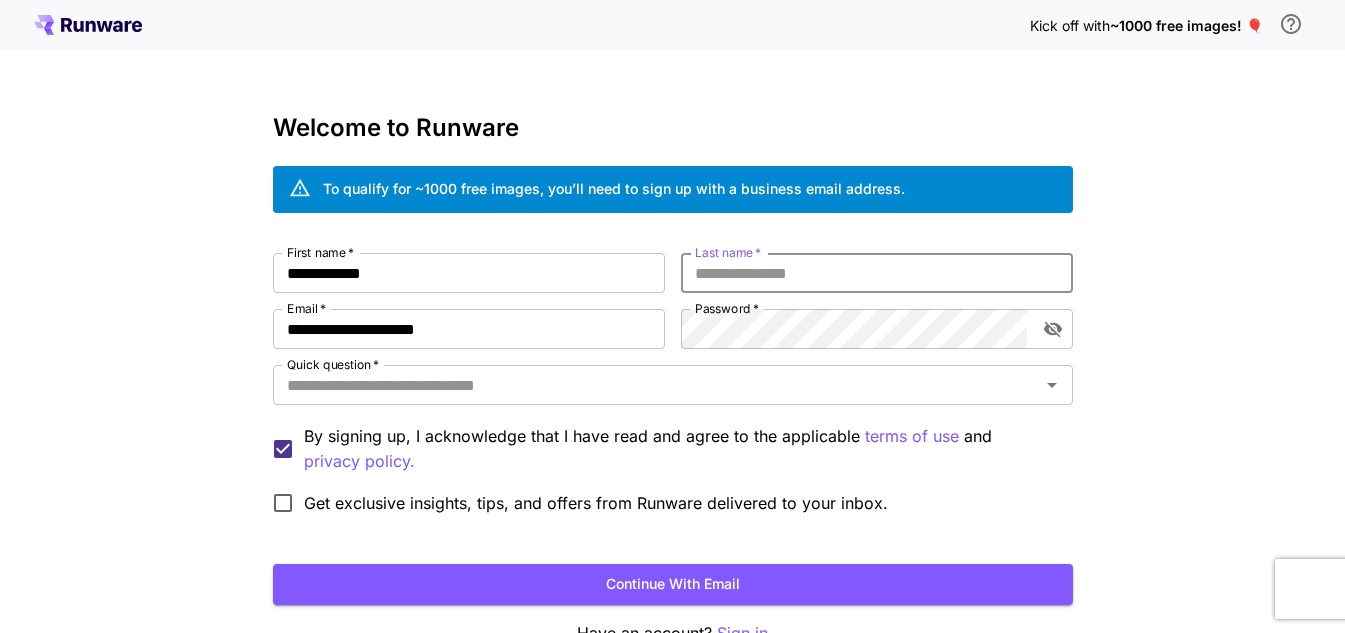 click on "Last name   *" at bounding box center [877, 273] 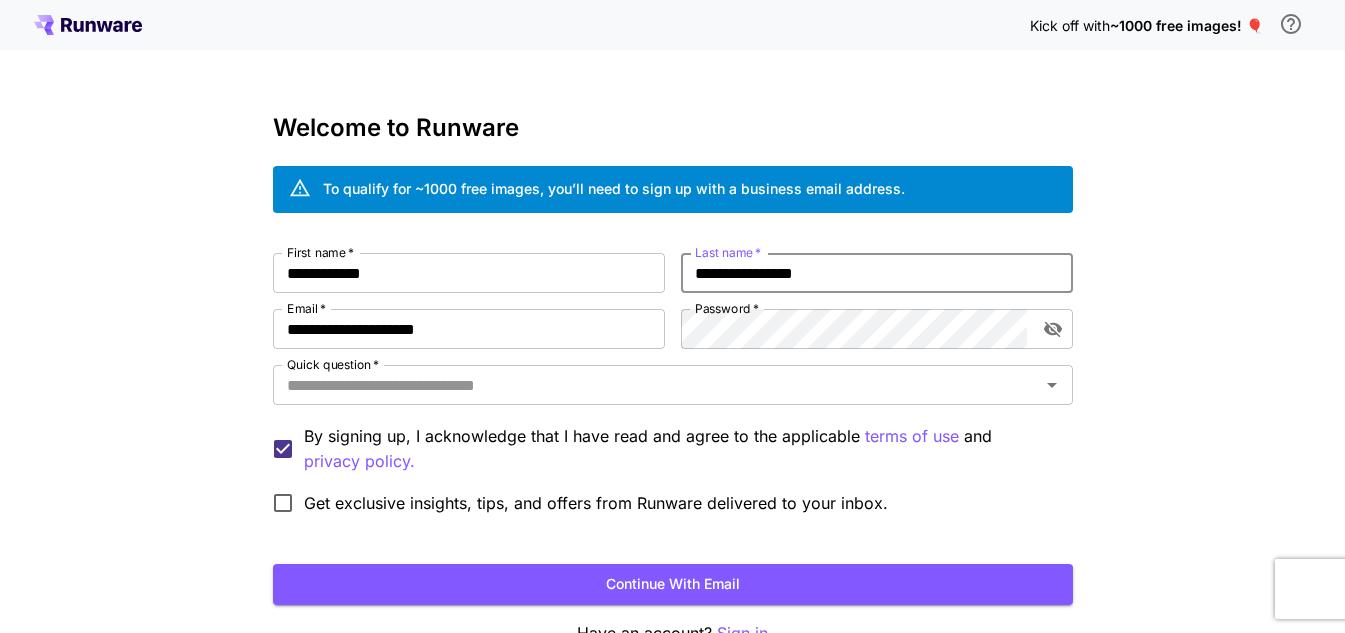 type on "**********" 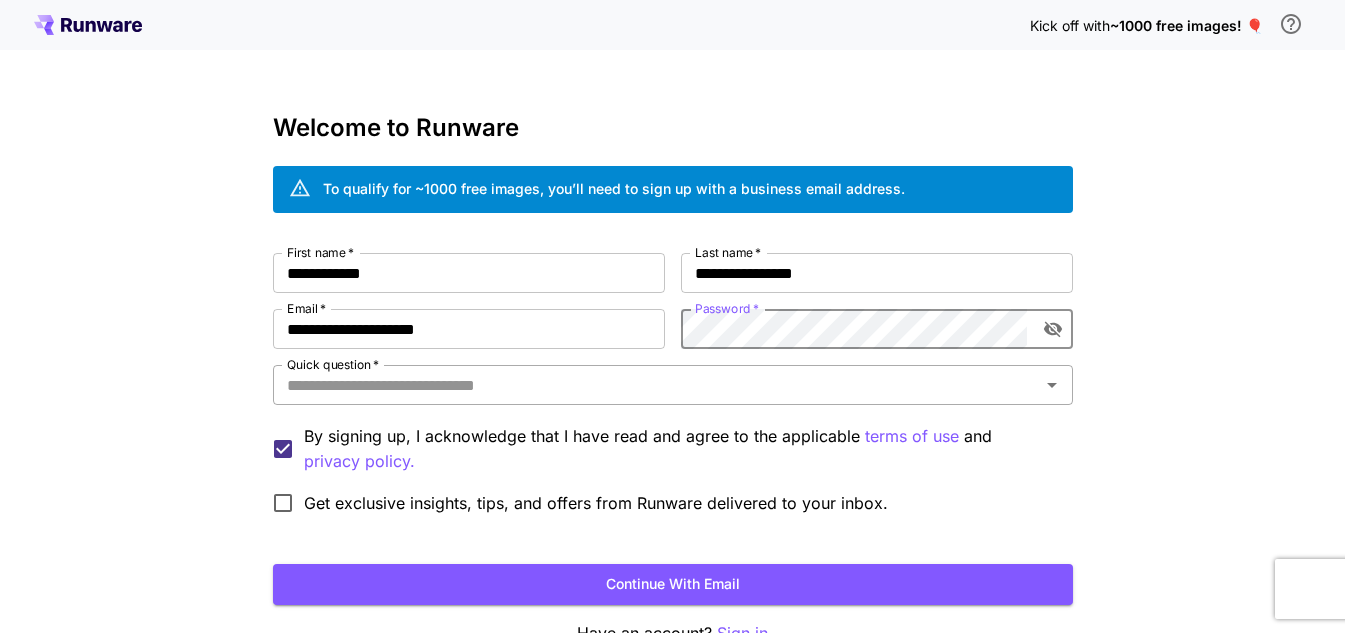 click on "Quick question   *" at bounding box center (656, 385) 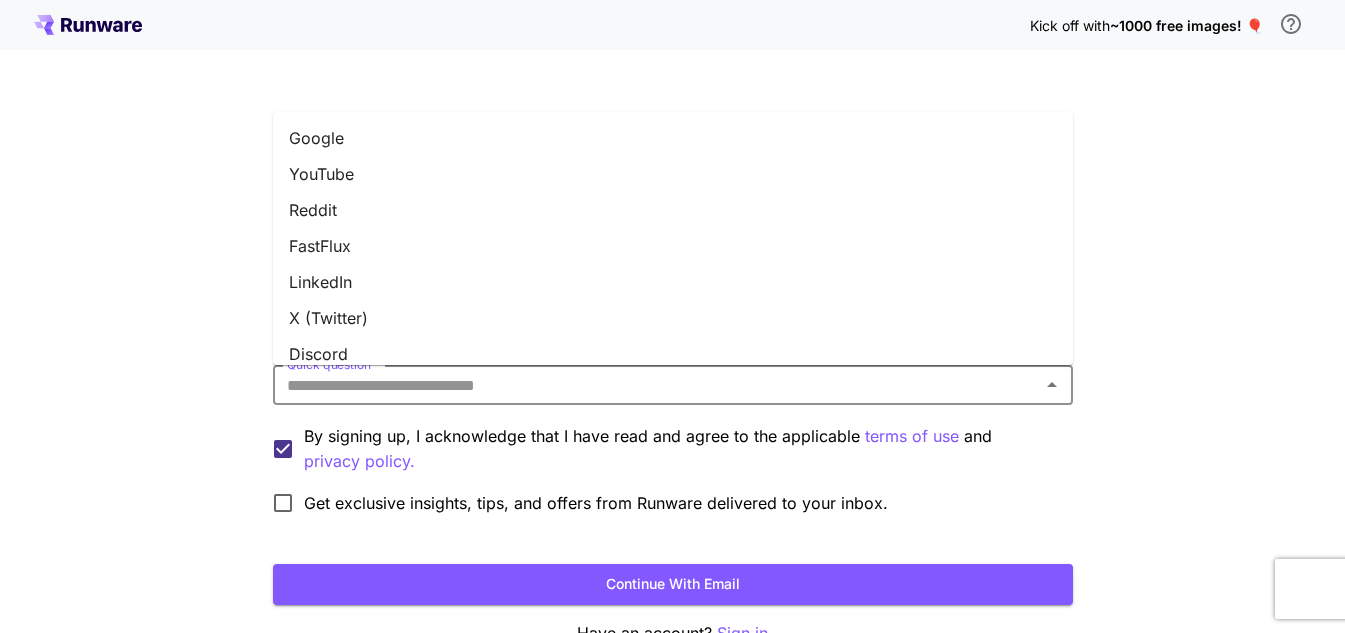 click on "Google" at bounding box center [673, 138] 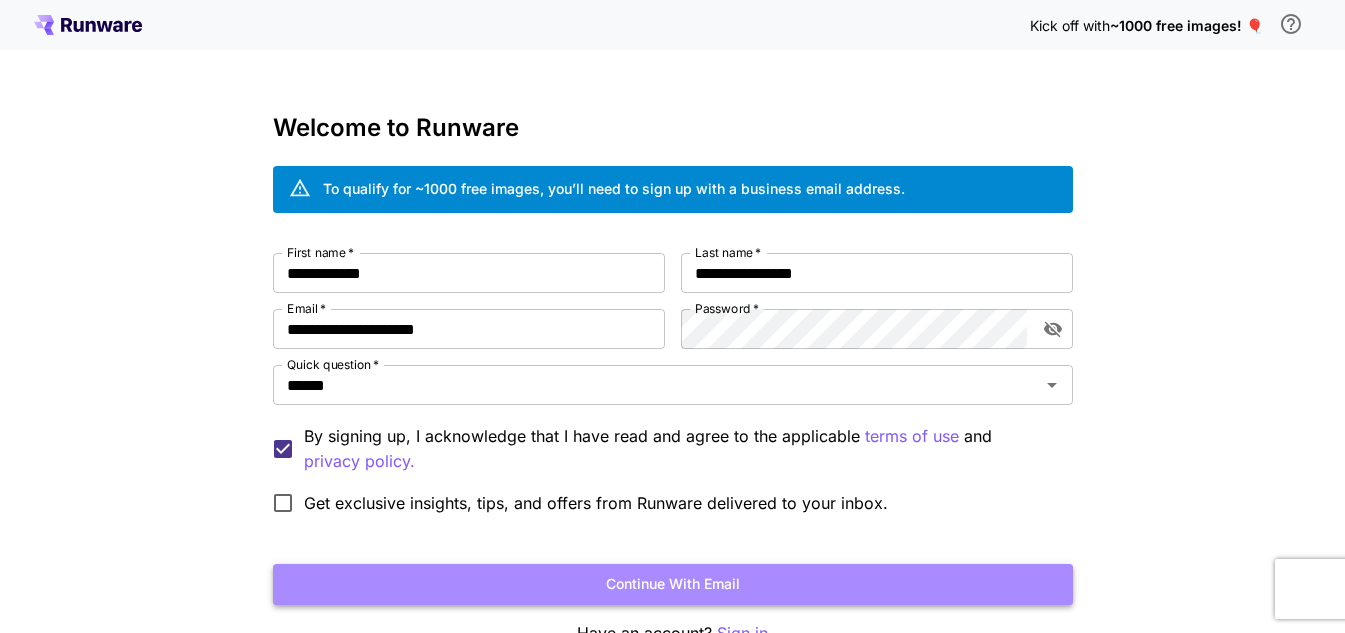 click on "Continue with email" at bounding box center (673, 584) 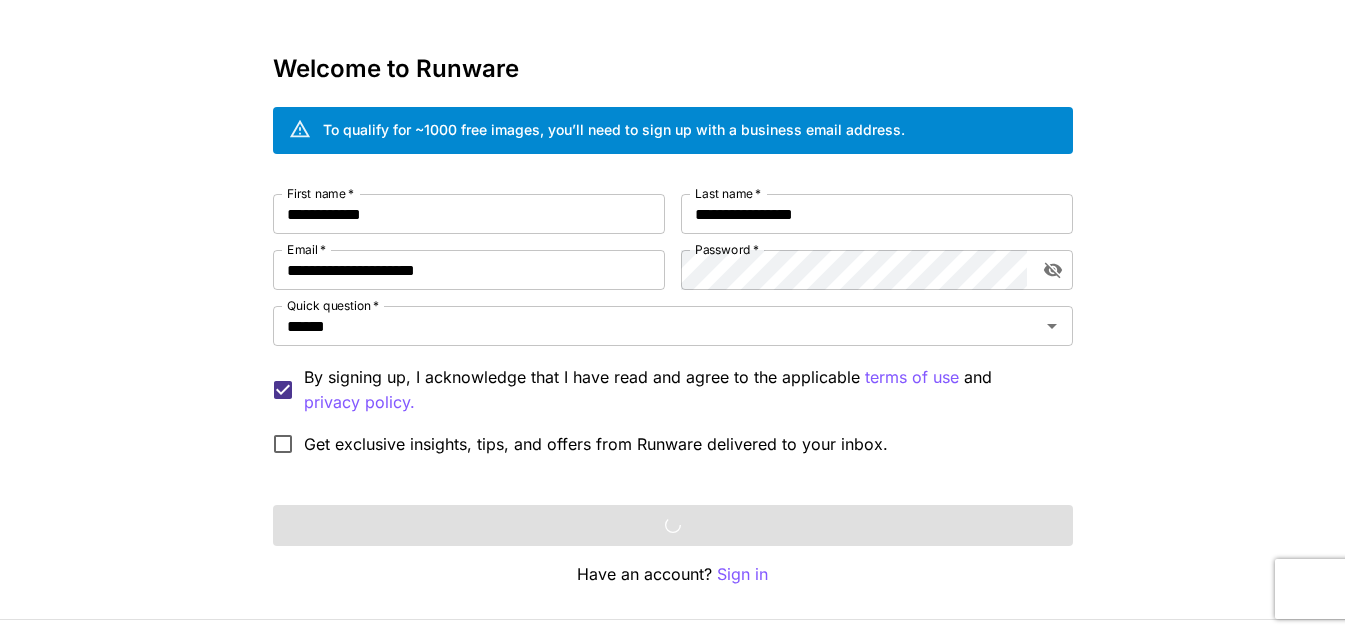 scroll, scrollTop: 120, scrollLeft: 0, axis: vertical 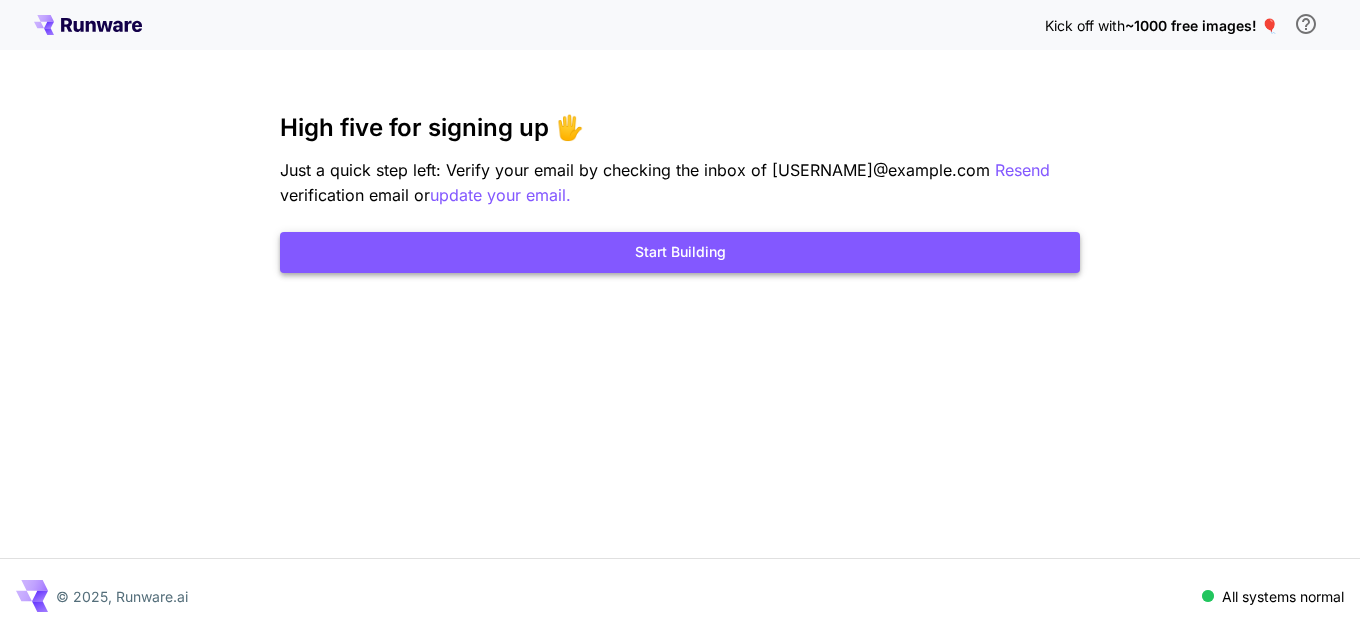 click on "Start Building" at bounding box center (680, 252) 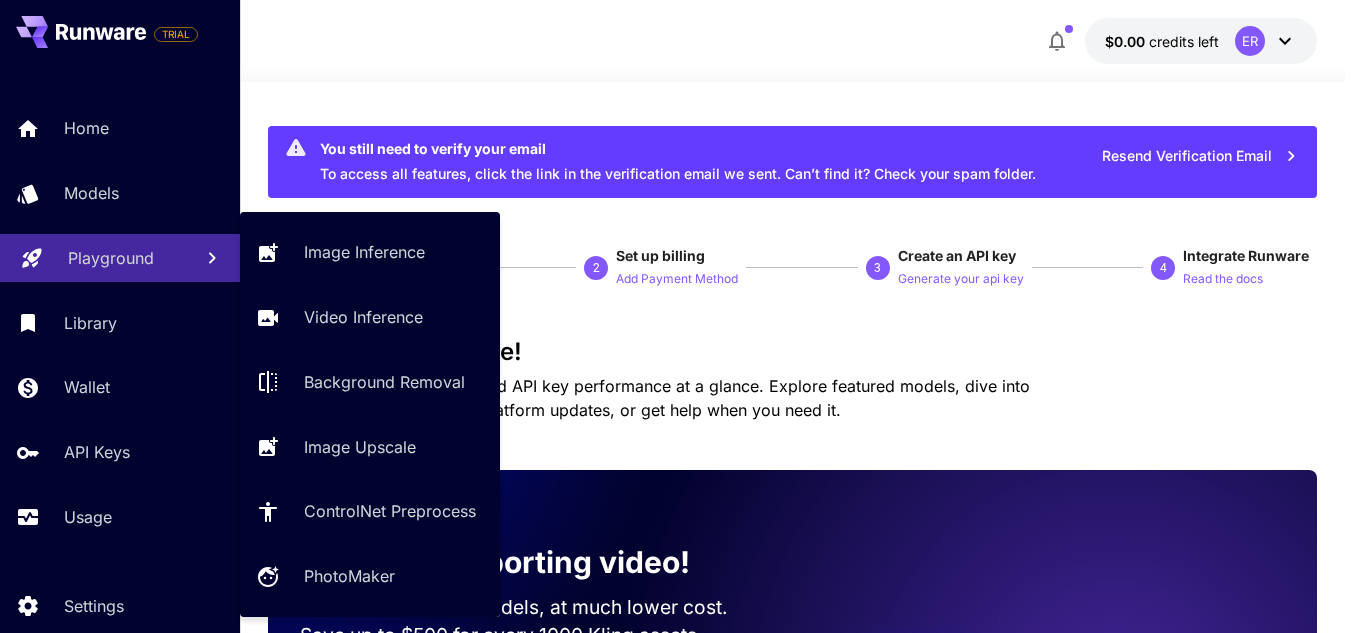 click on "Playground" at bounding box center (111, 258) 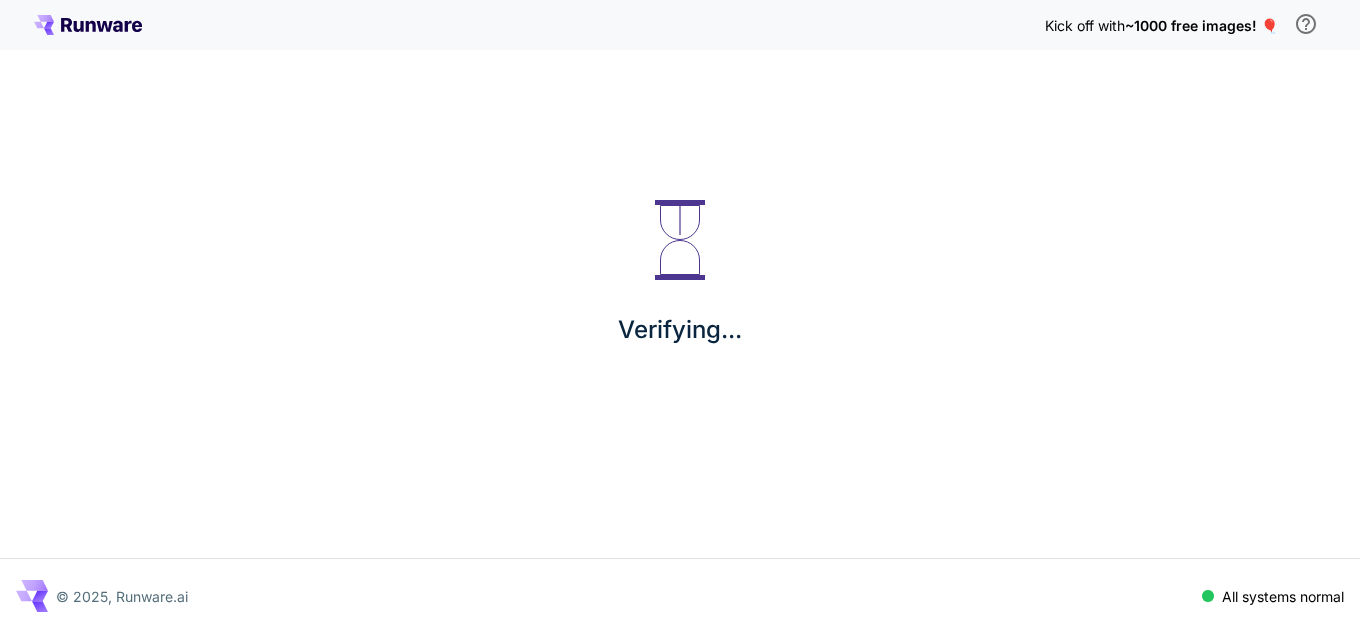 scroll, scrollTop: 0, scrollLeft: 0, axis: both 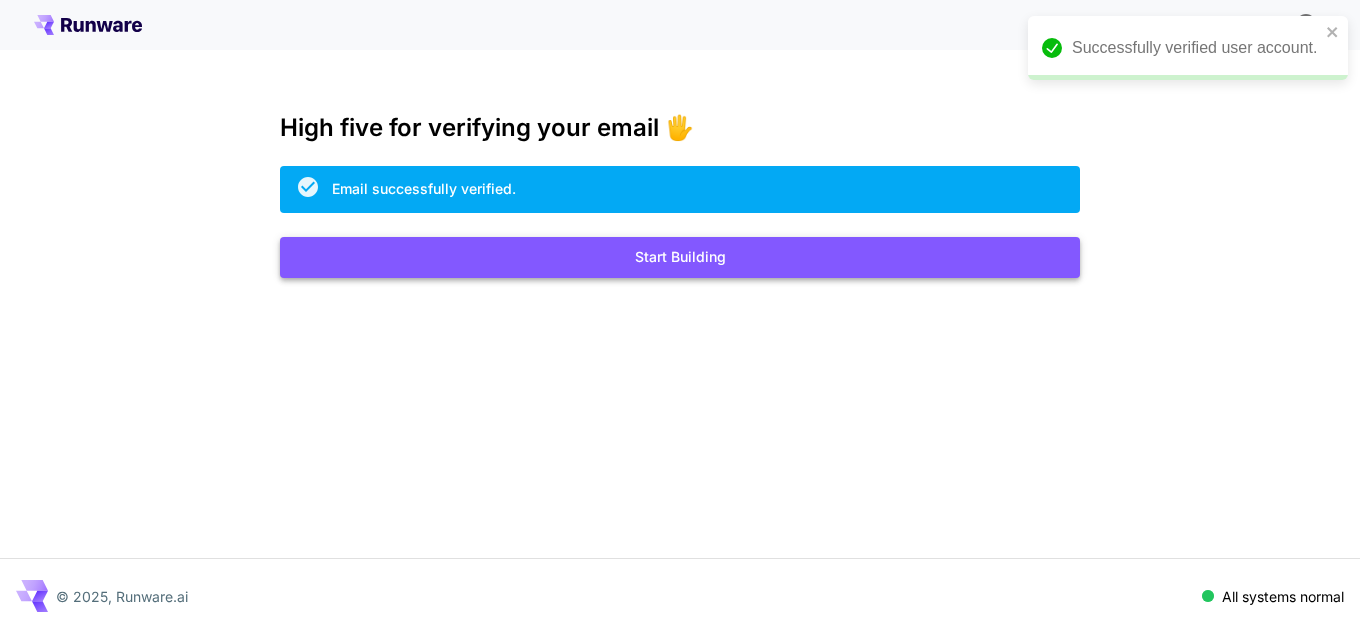click on "Start Building" at bounding box center [680, 257] 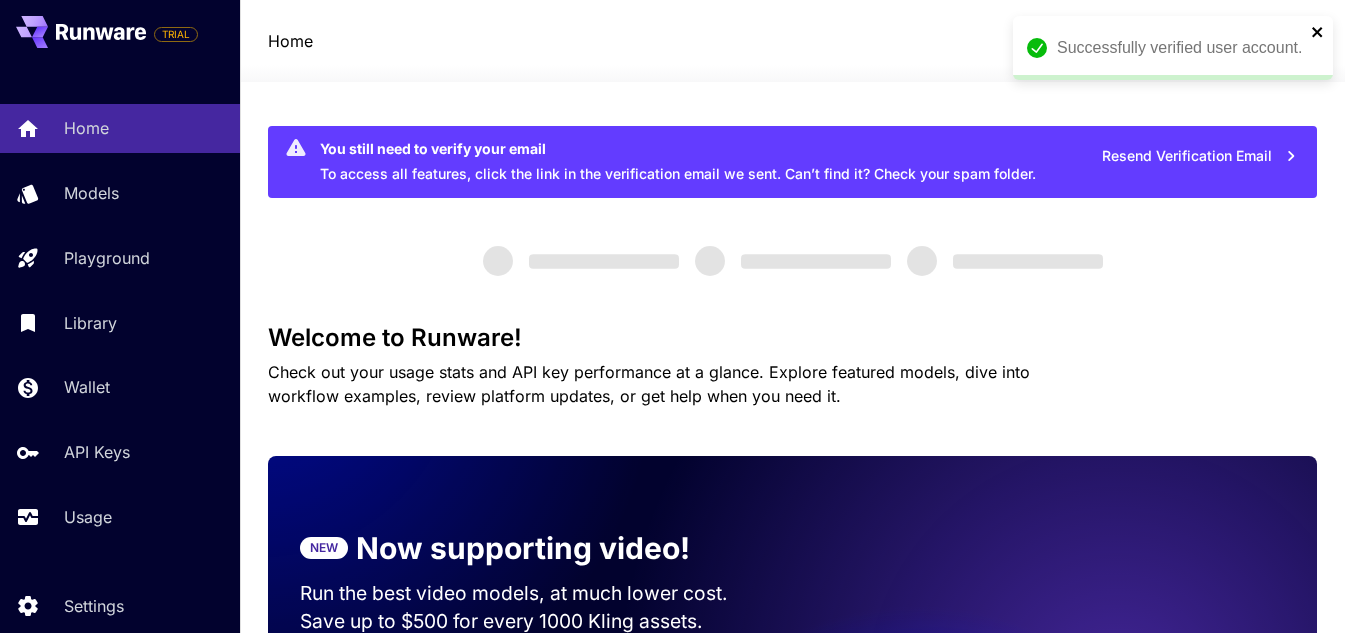 click 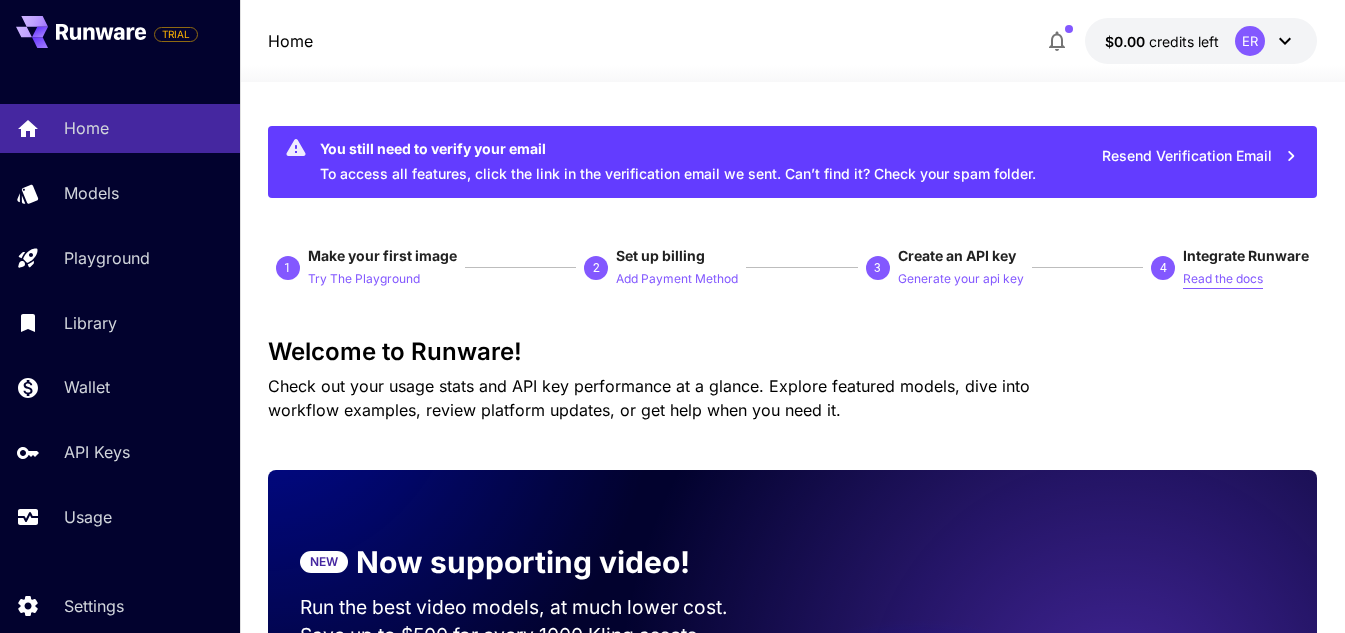 click on "Read the docs" at bounding box center [1223, 279] 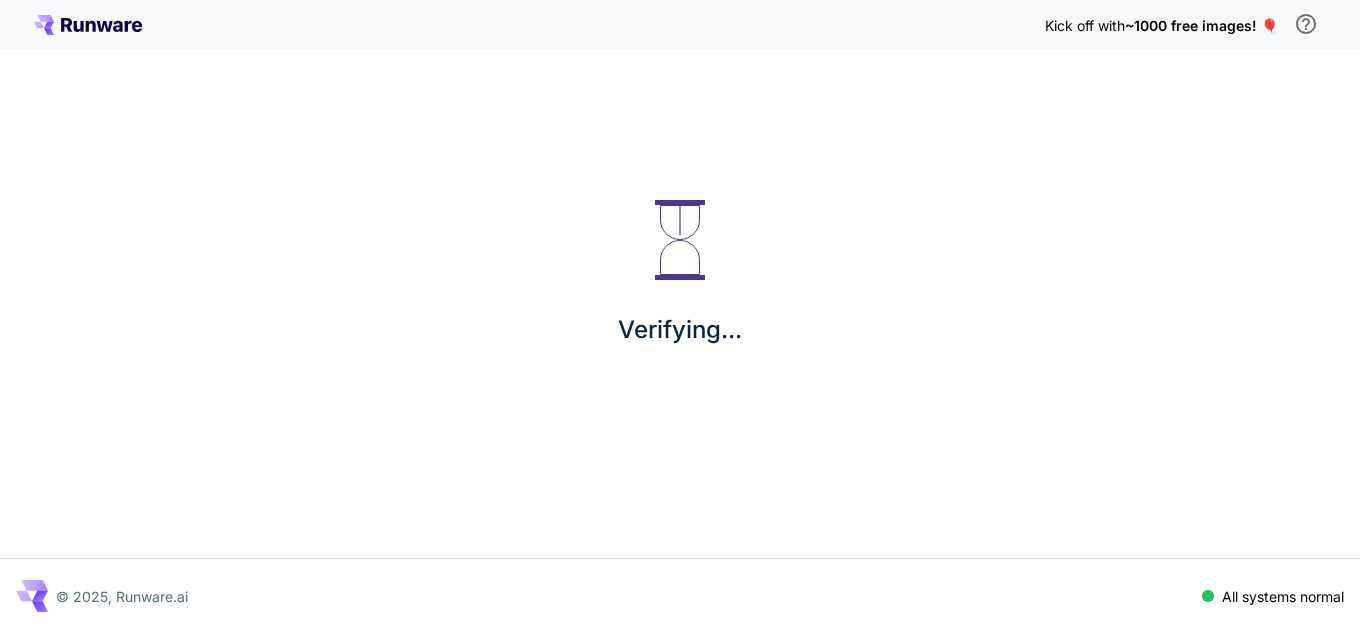 scroll, scrollTop: 0, scrollLeft: 0, axis: both 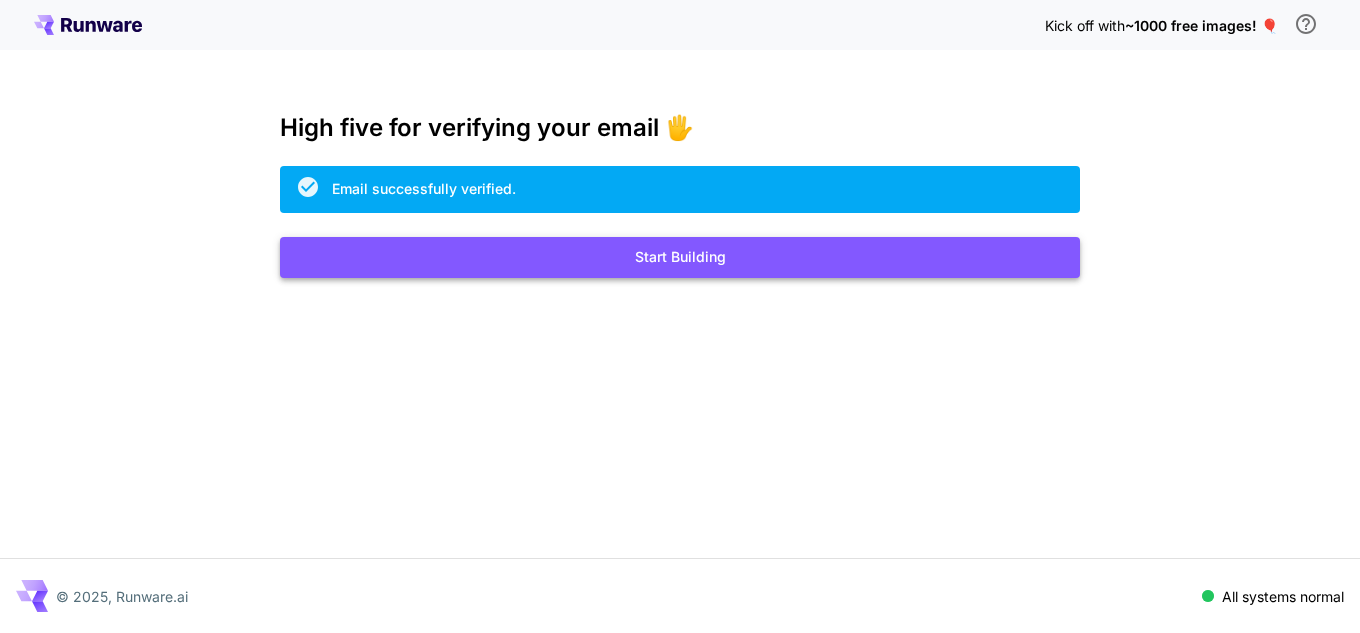 click on "Start Building" at bounding box center (680, 257) 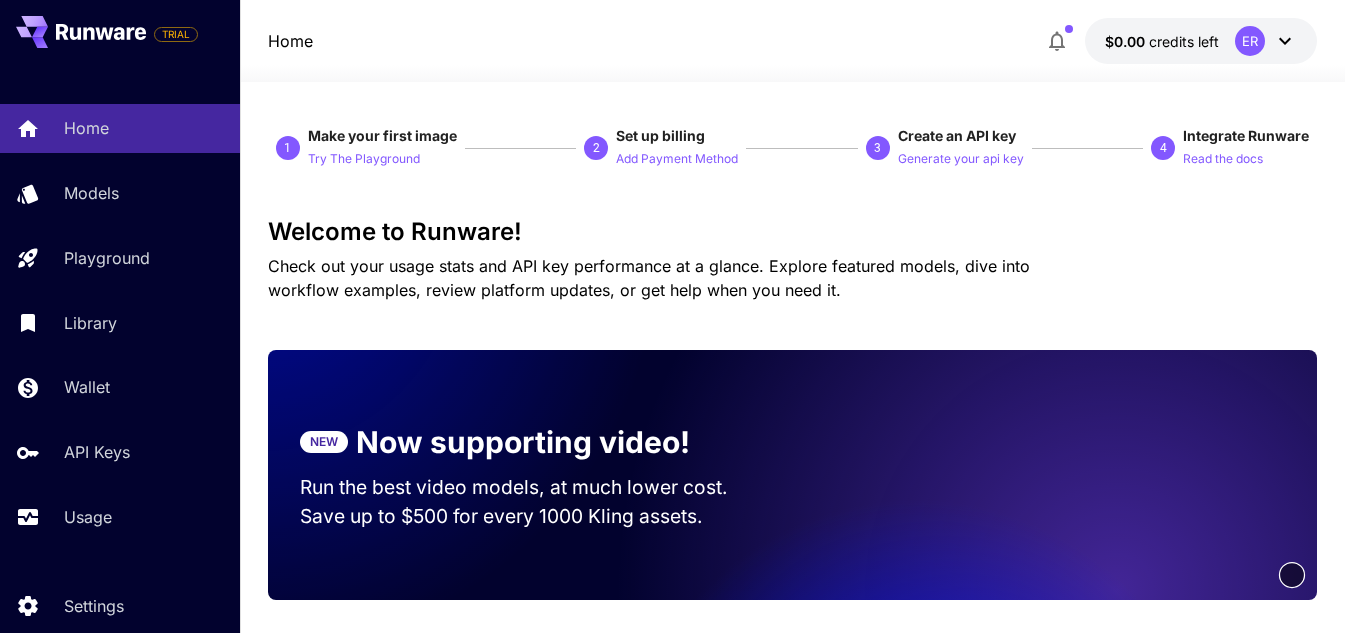 click 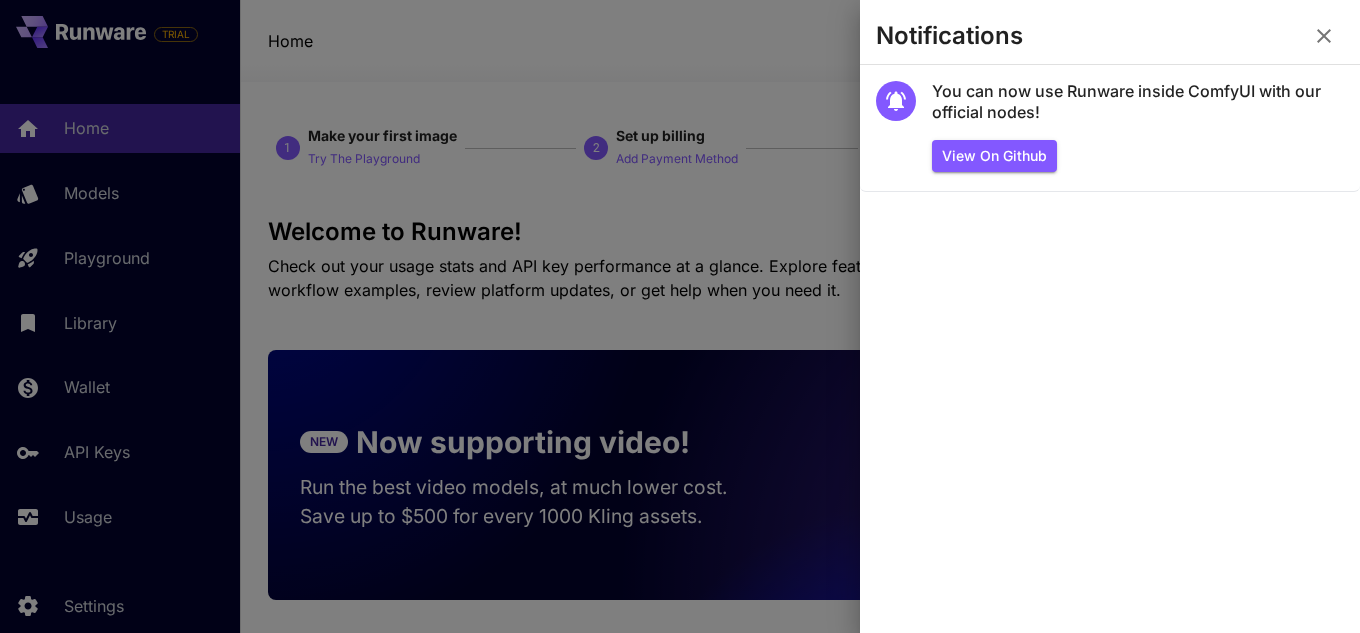 click at bounding box center [680, 316] 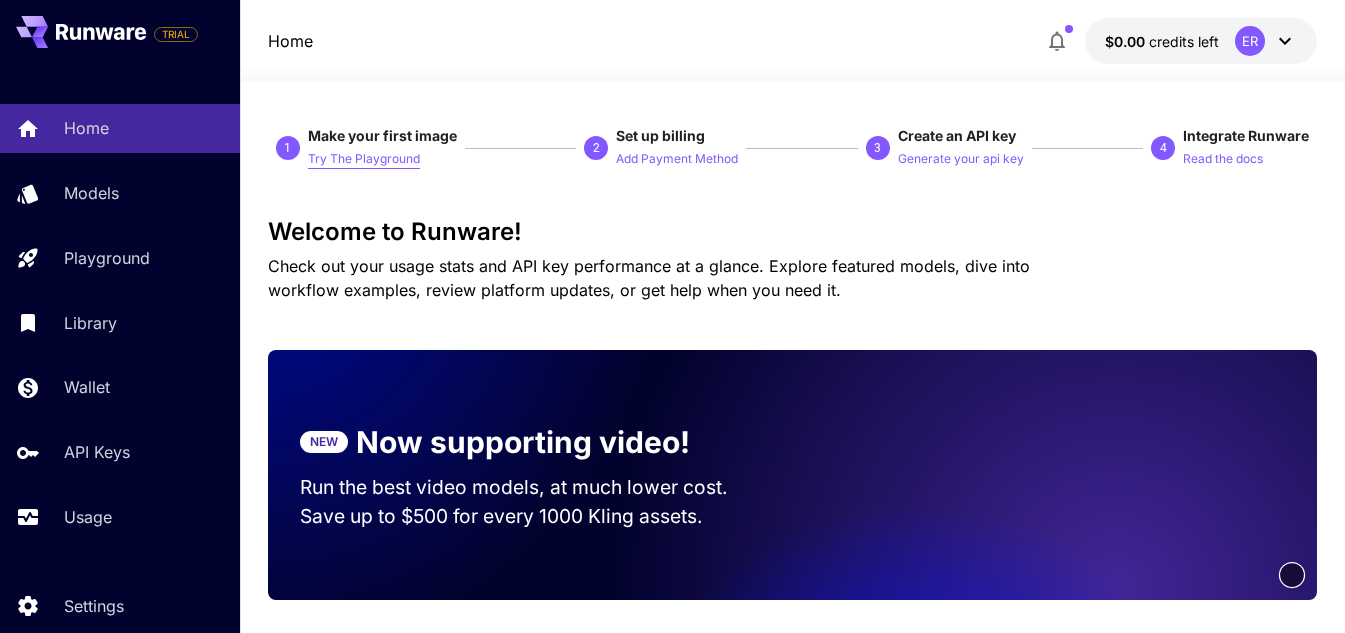 click on "Try The Playground" at bounding box center (364, 159) 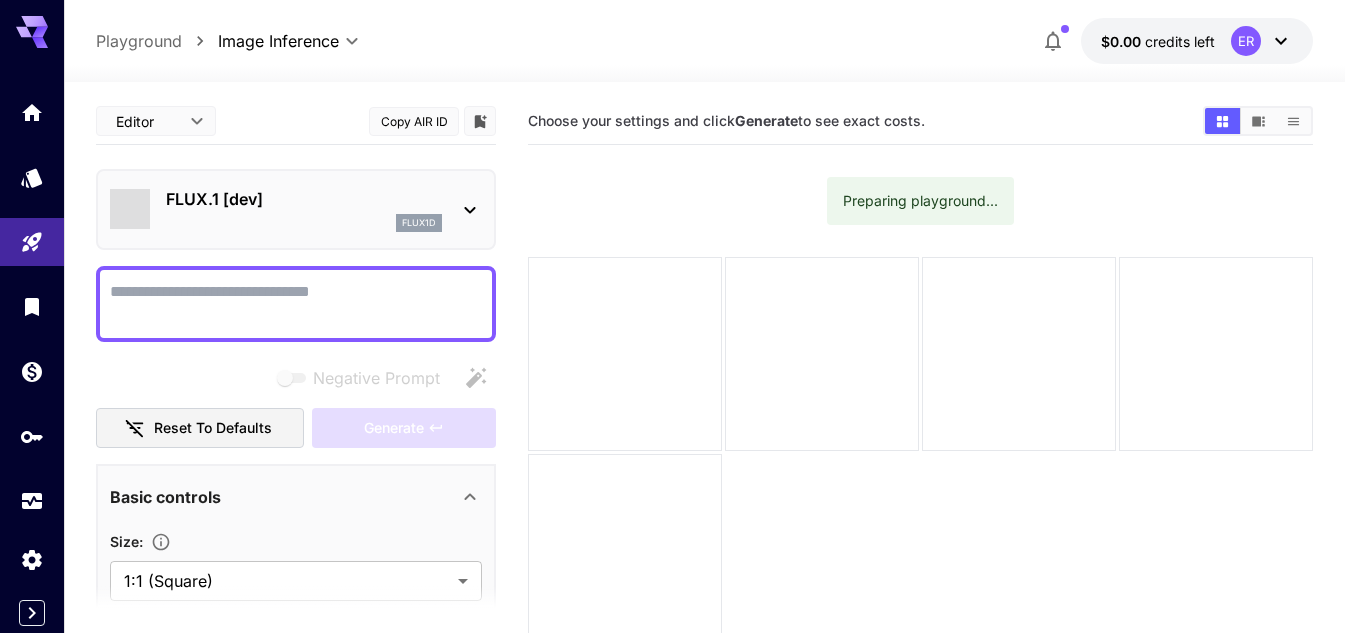 click on "FLUX.1 [dev]" at bounding box center (304, 199) 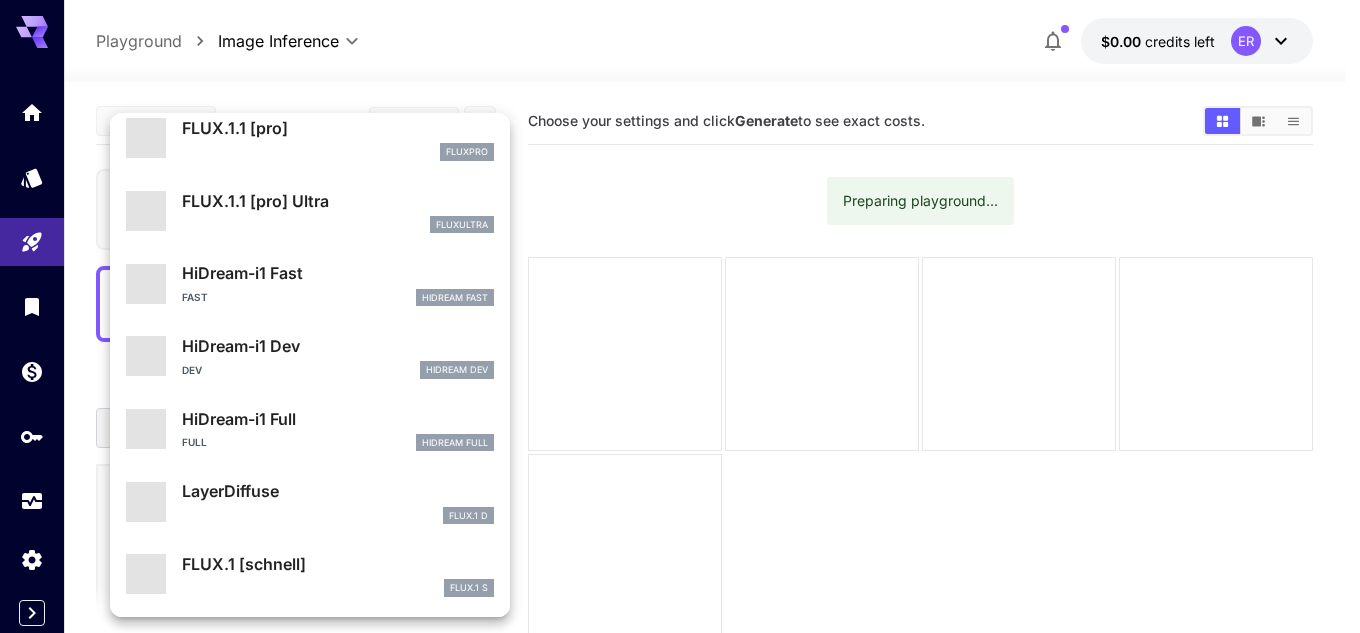 scroll, scrollTop: 1107, scrollLeft: 0, axis: vertical 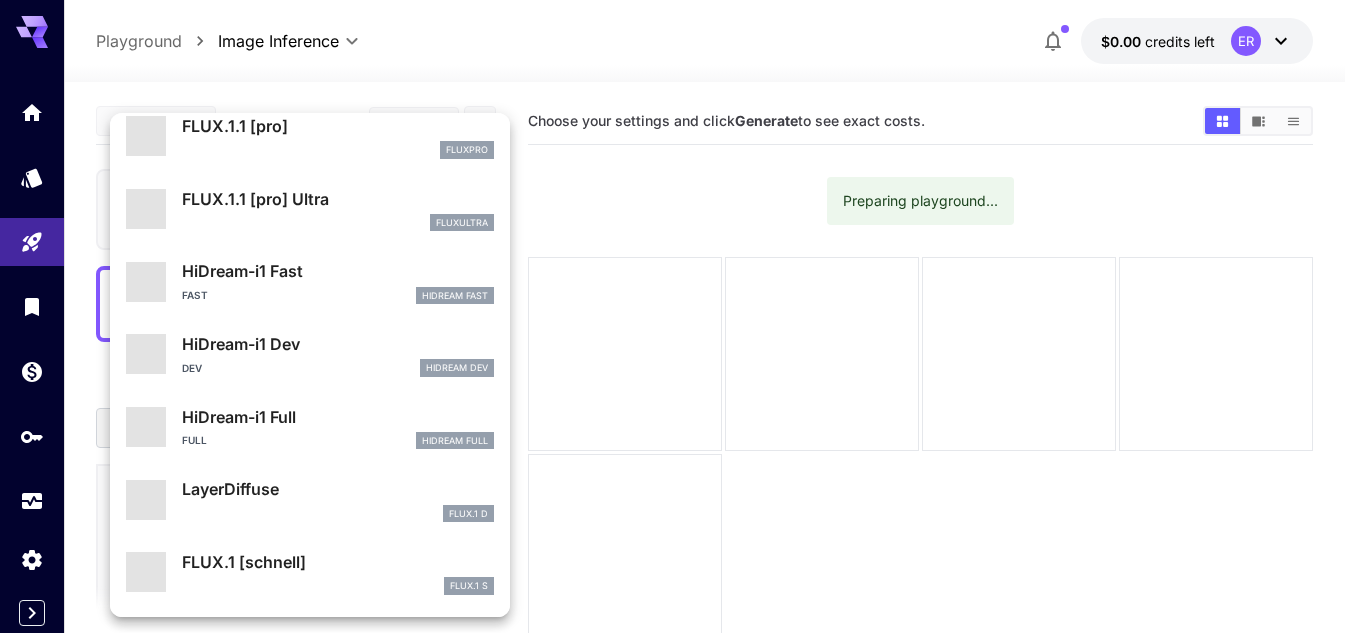 click on "FLUX.1 [schnell]" at bounding box center (338, 562) 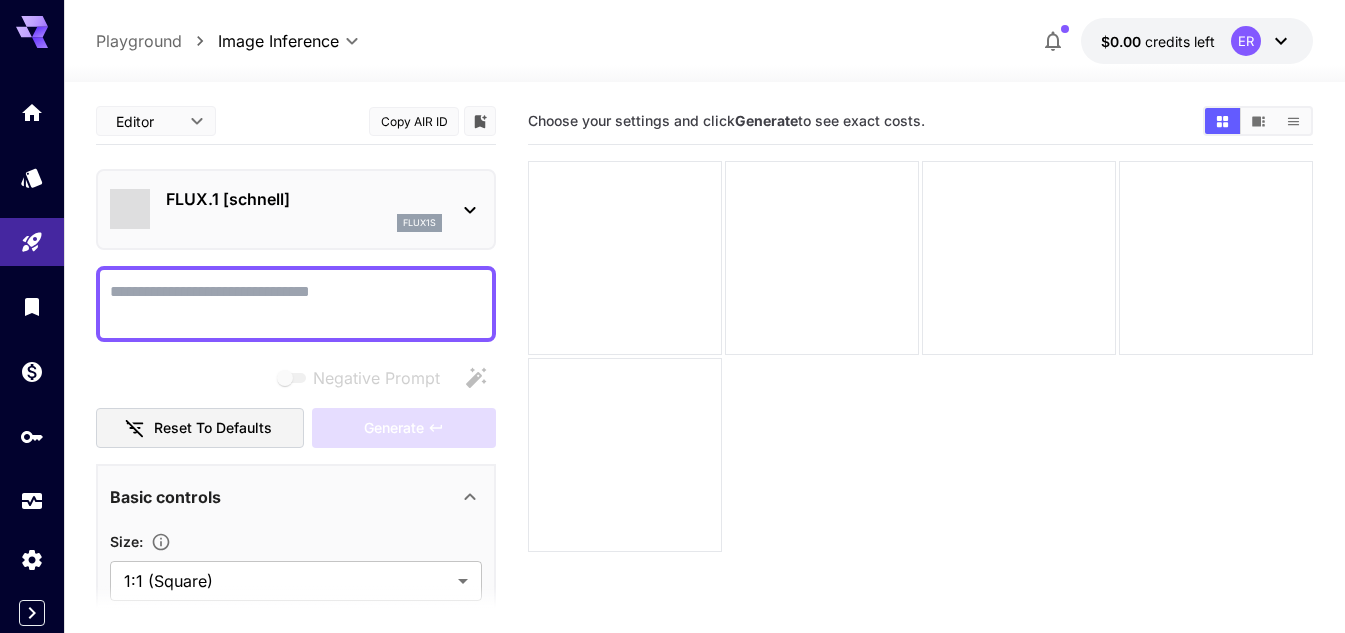click 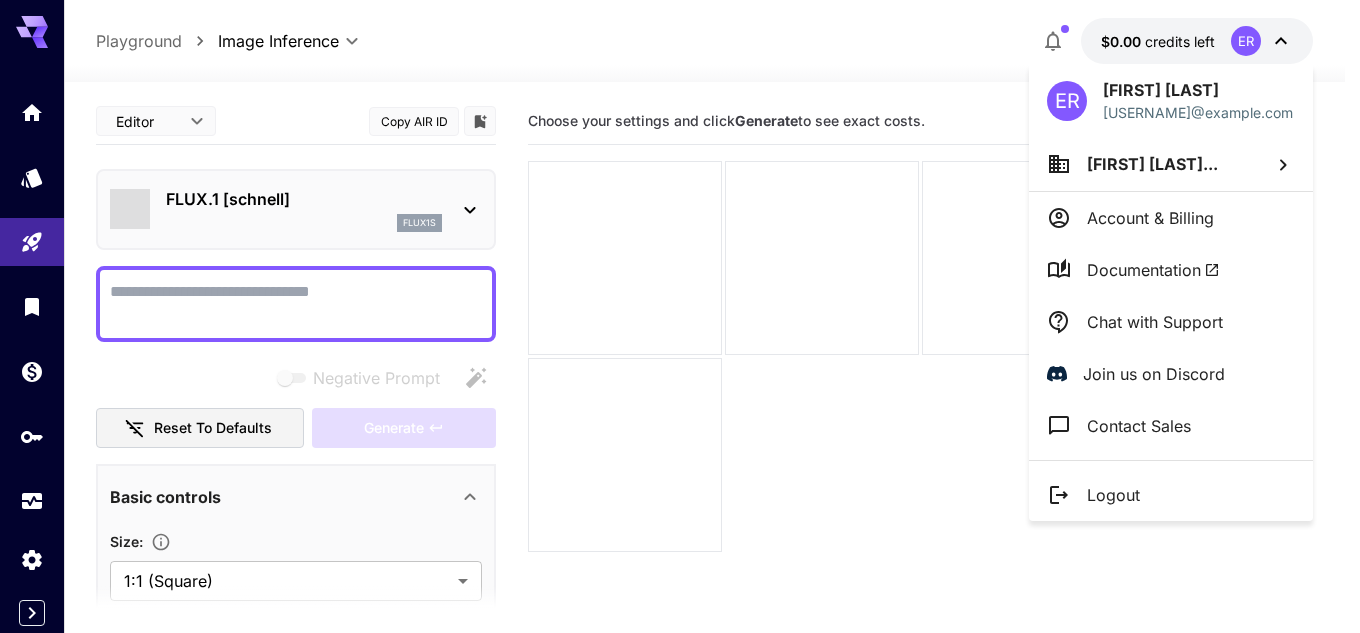 click at bounding box center (680, 316) 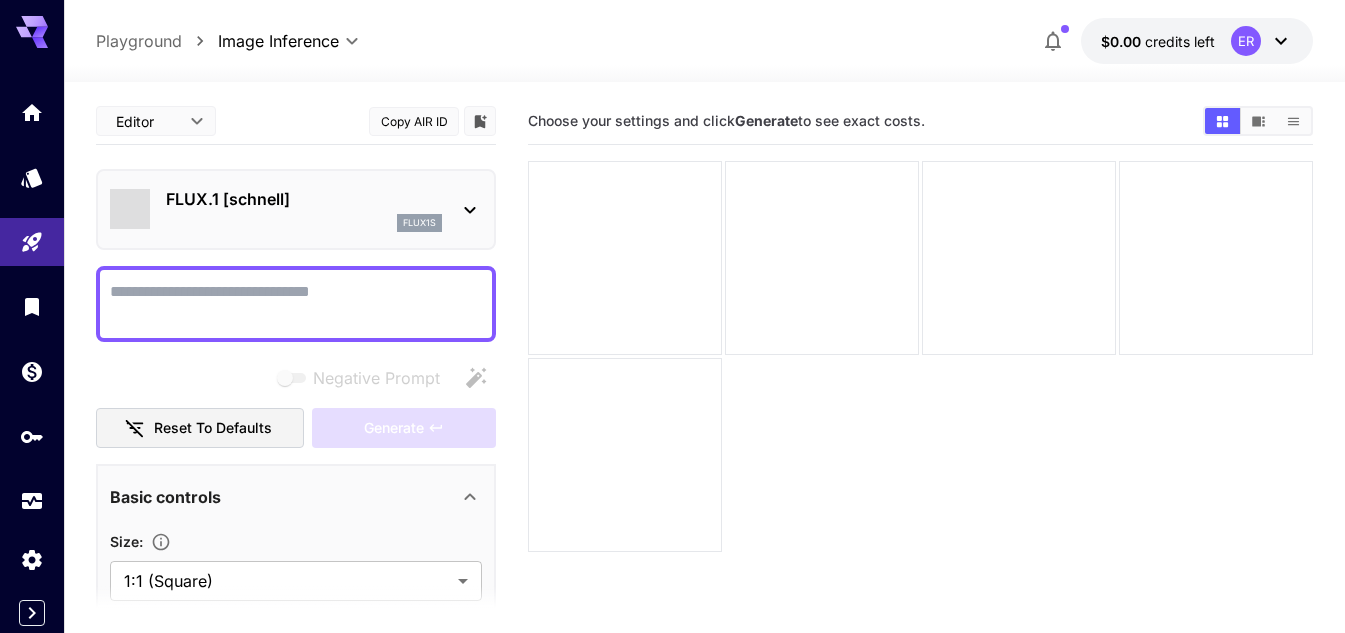 click on "FLUX.1 [schnell] flux1s" at bounding box center (296, 209) 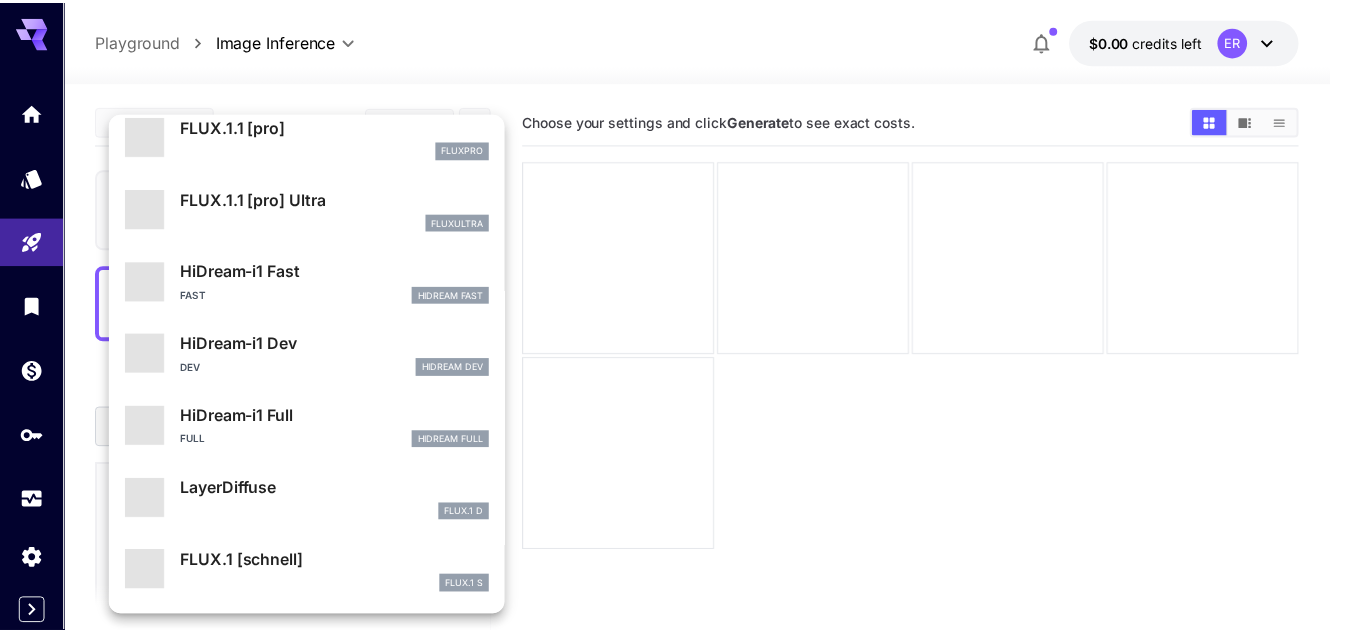 scroll, scrollTop: 1107, scrollLeft: 0, axis: vertical 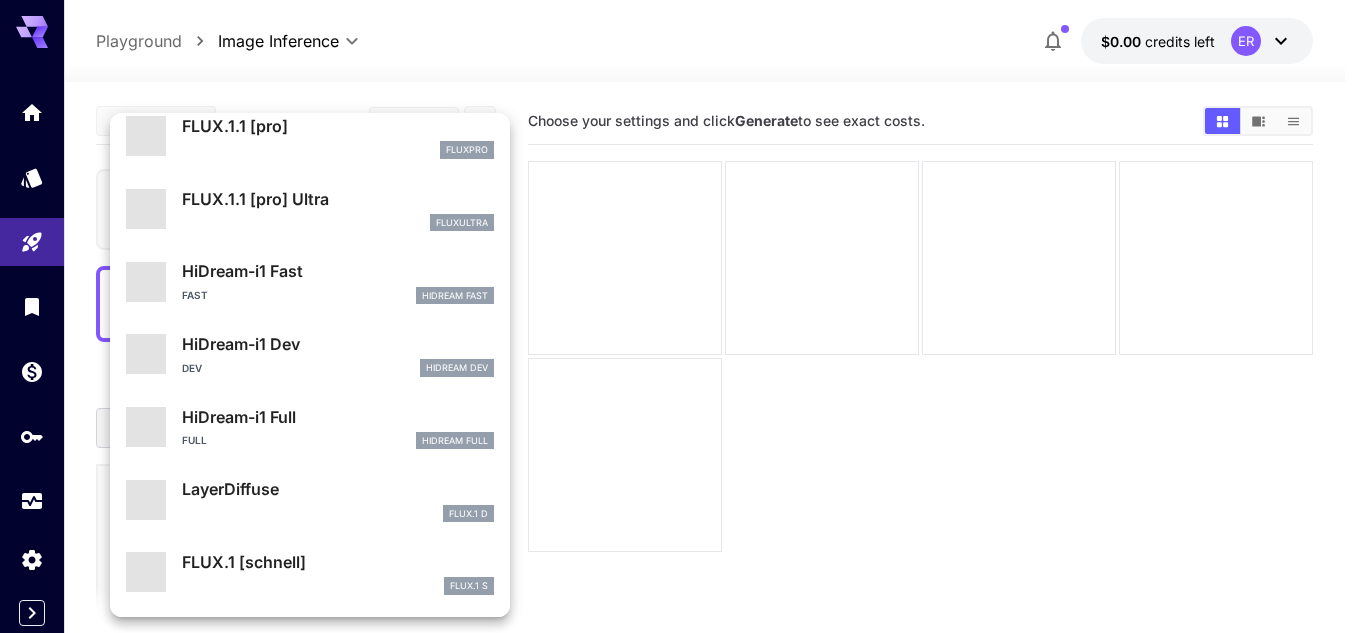 click at bounding box center [680, 316] 